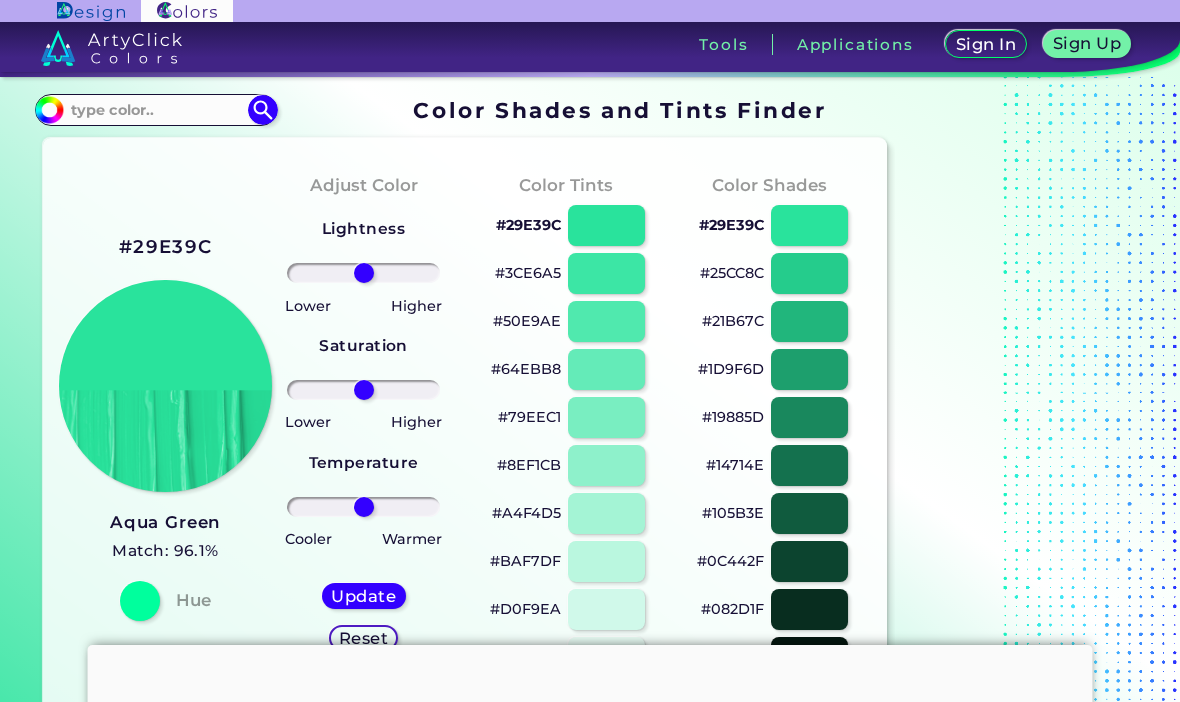 scroll, scrollTop: 0, scrollLeft: 0, axis: both 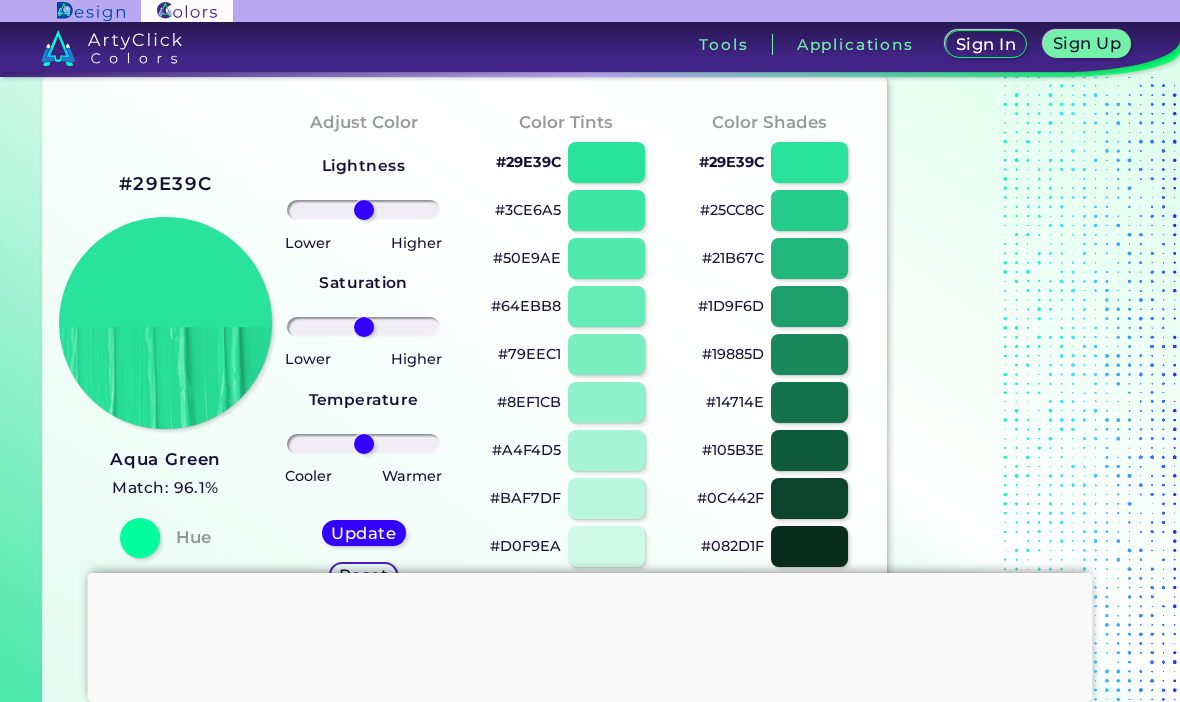 click at bounding box center (606, 210) 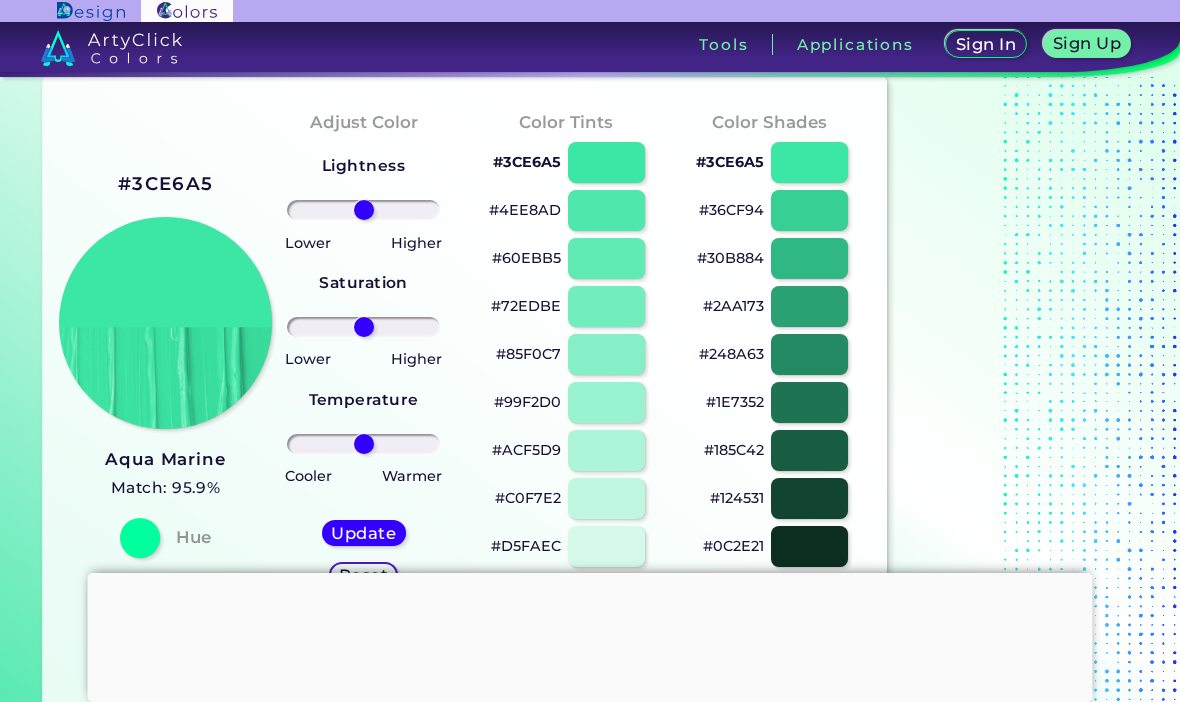 click at bounding box center [606, 210] 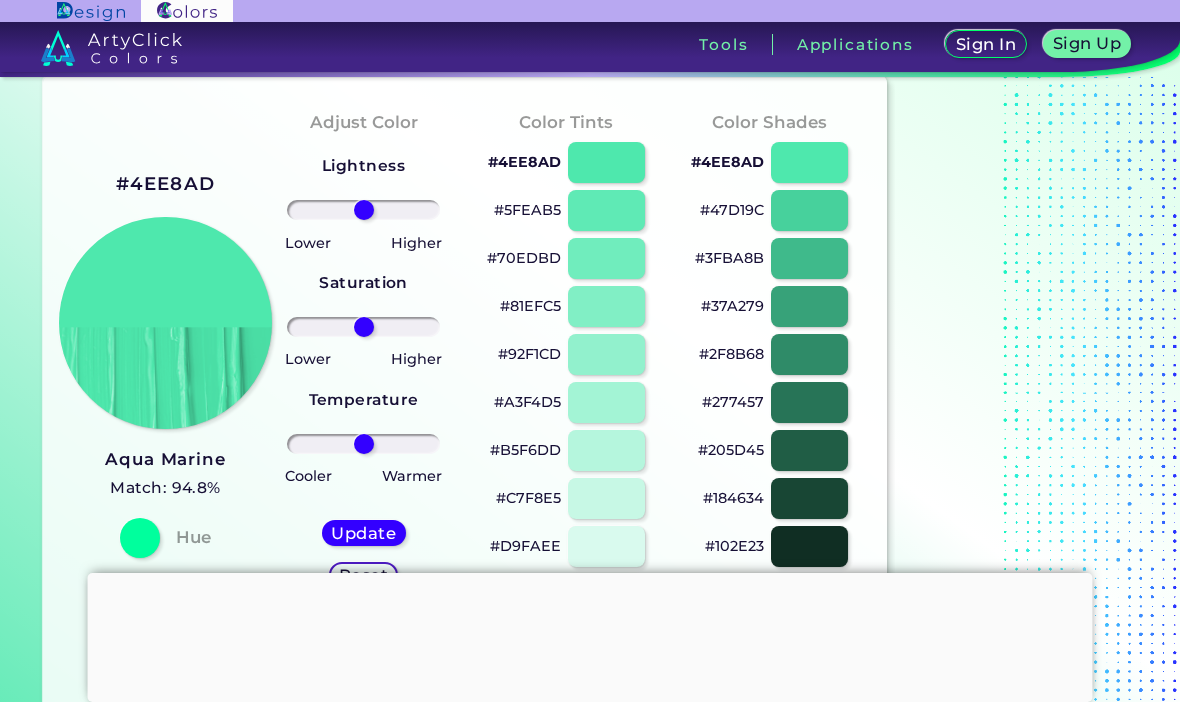 click at bounding box center (606, 210) 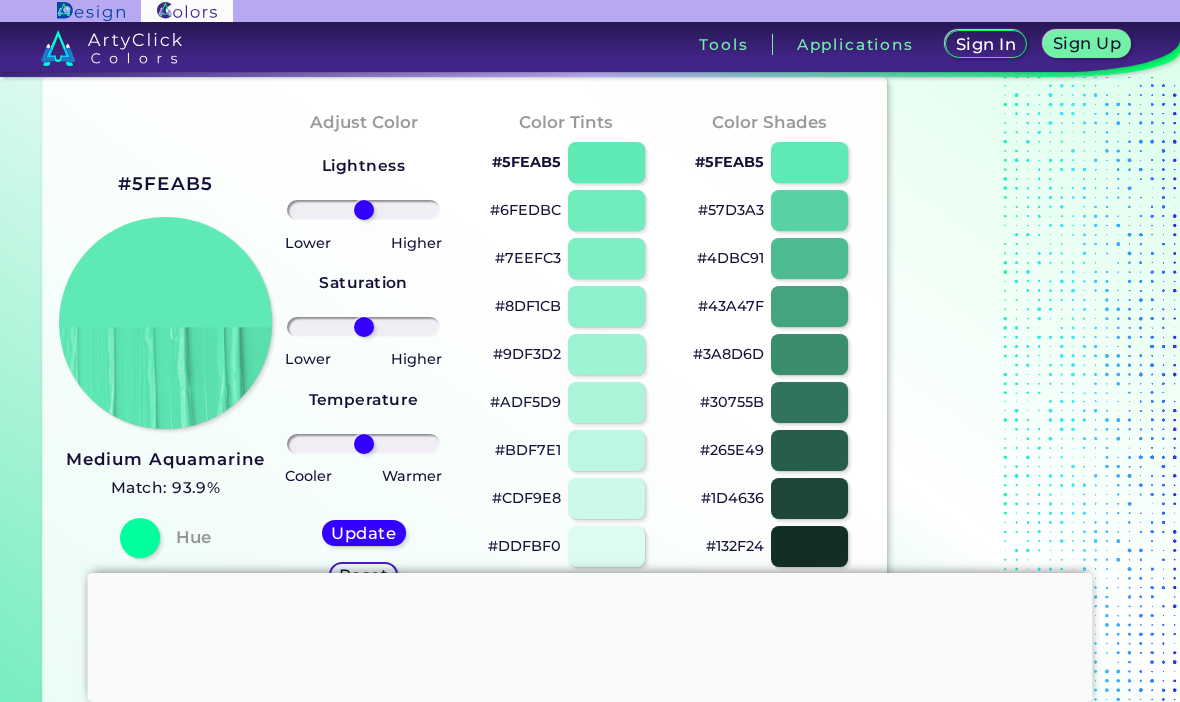 click at bounding box center [606, 210] 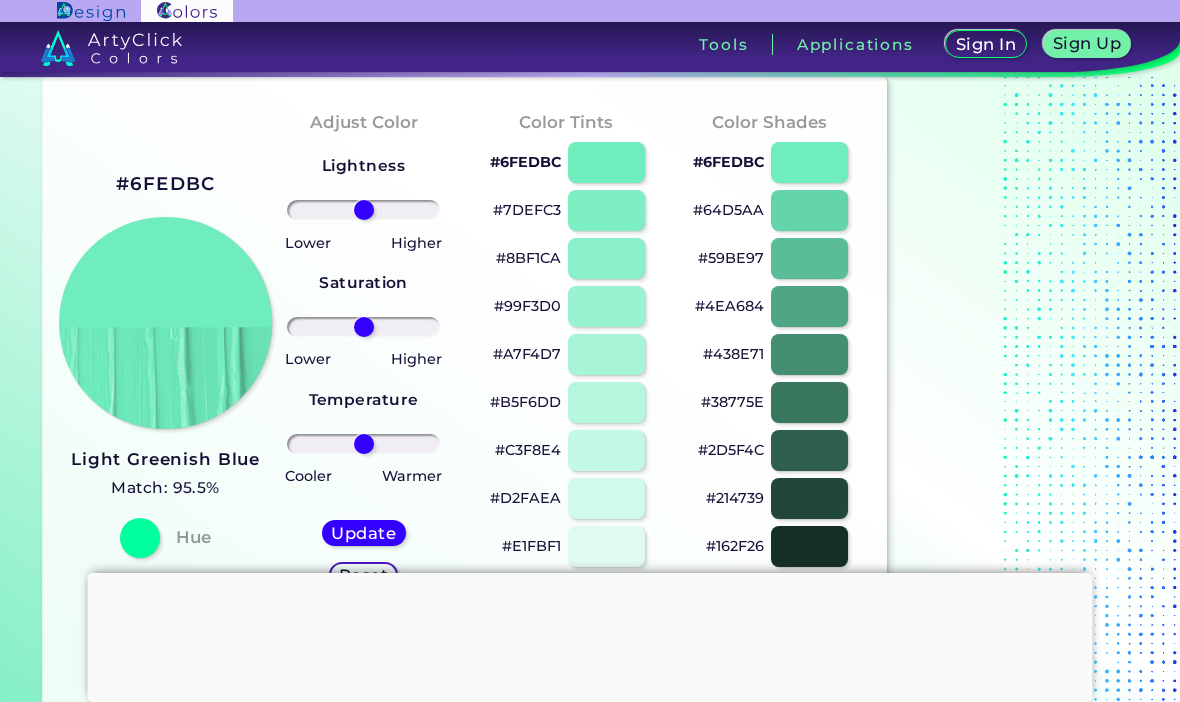 click at bounding box center (606, 210) 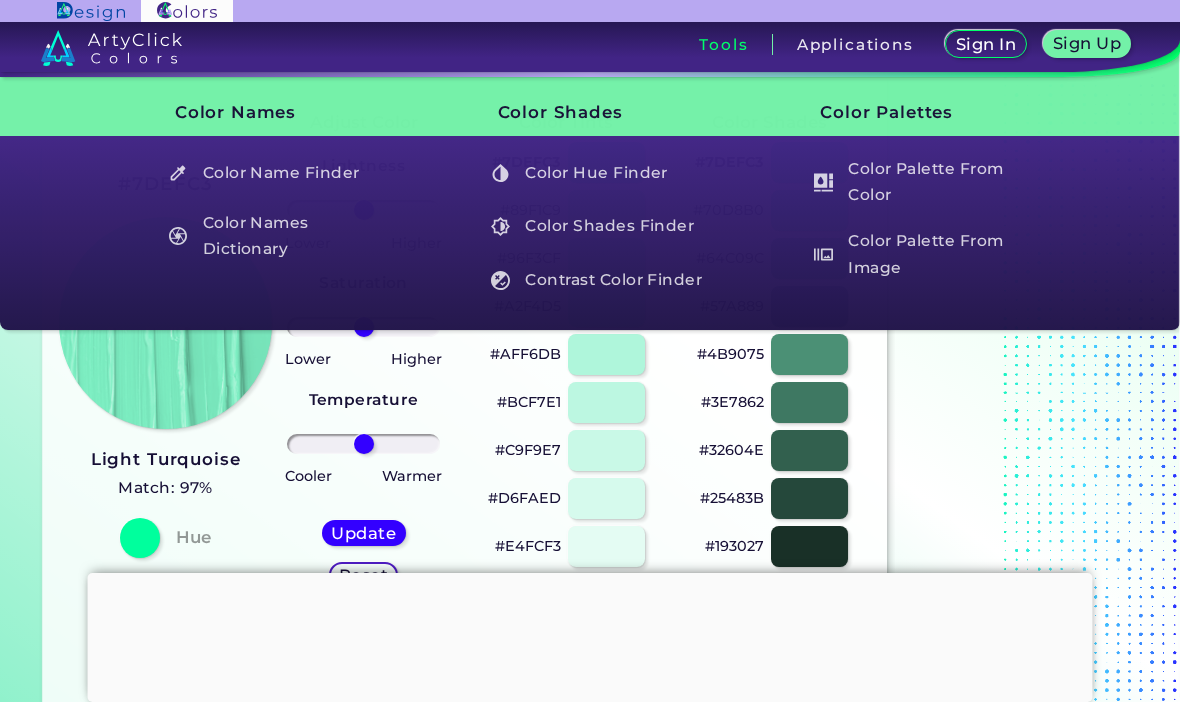 click on "Tools" at bounding box center (723, 44) 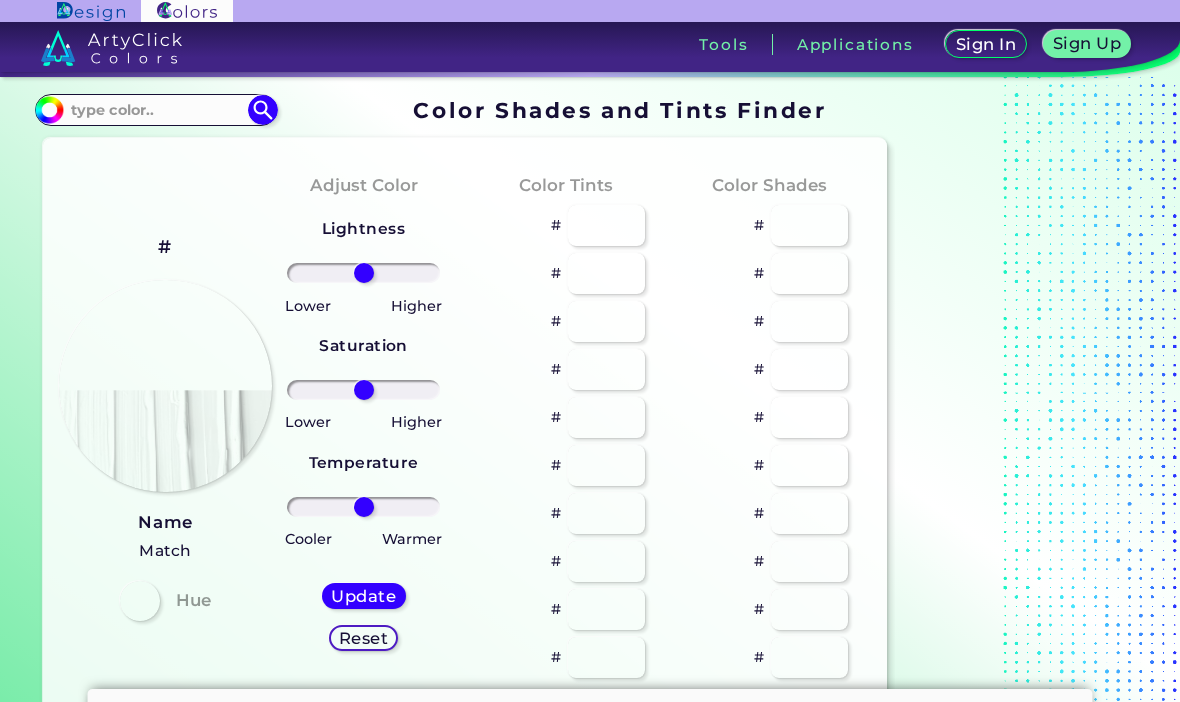 scroll, scrollTop: 0, scrollLeft: 0, axis: both 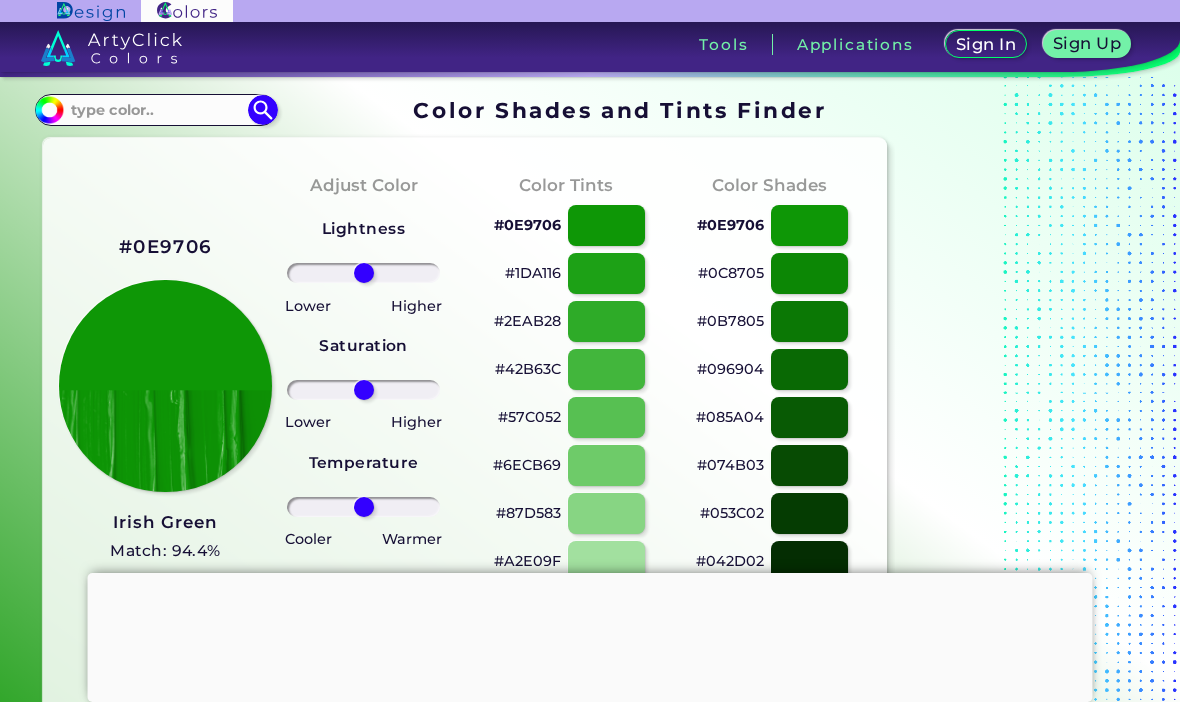 click at bounding box center [606, 465] 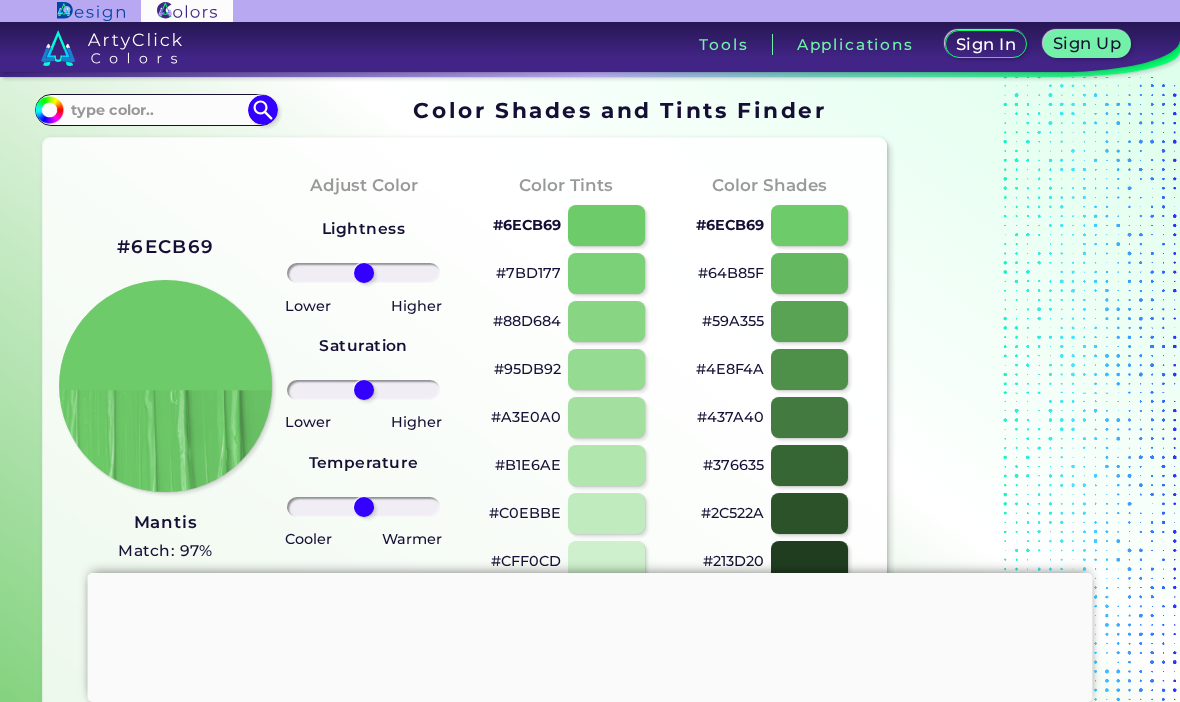 click at bounding box center [809, 273] 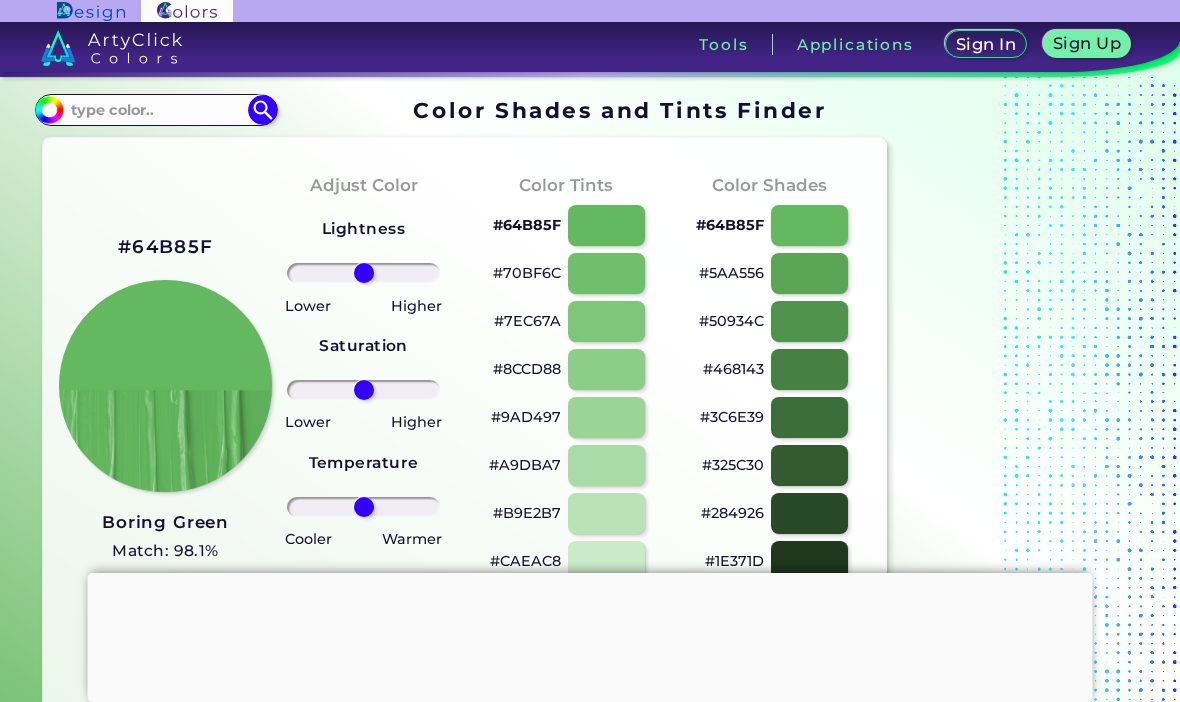 click at bounding box center (809, 273) 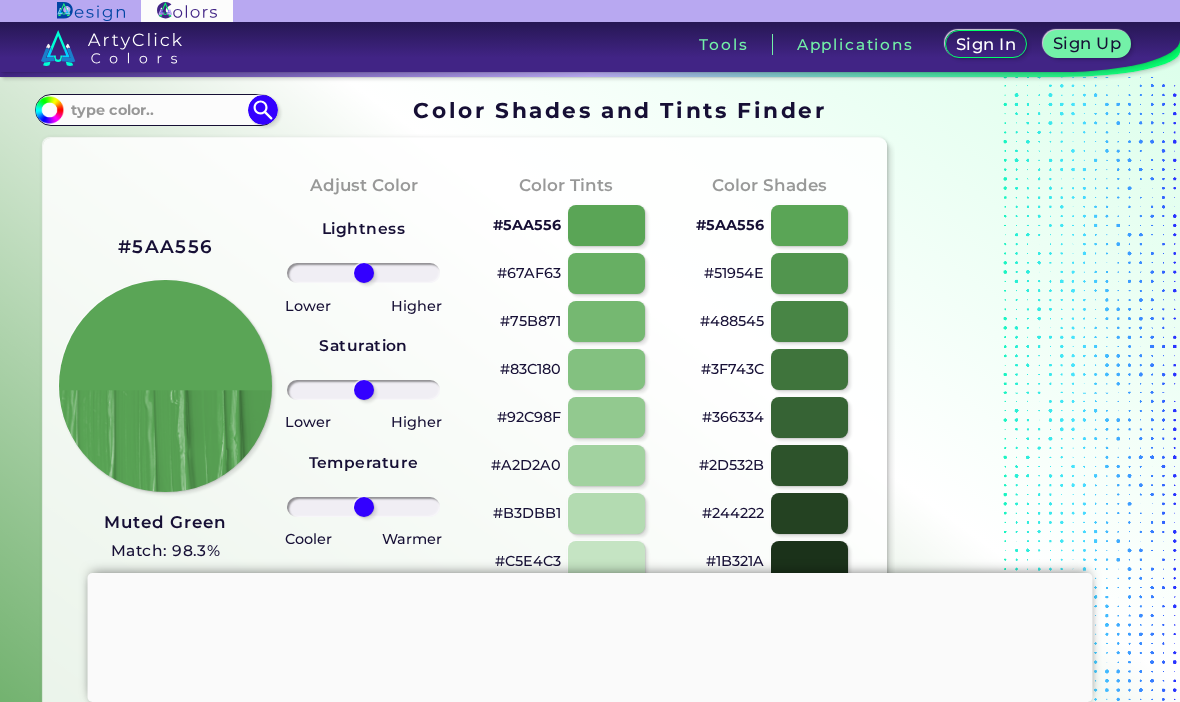 click at bounding box center (606, 273) 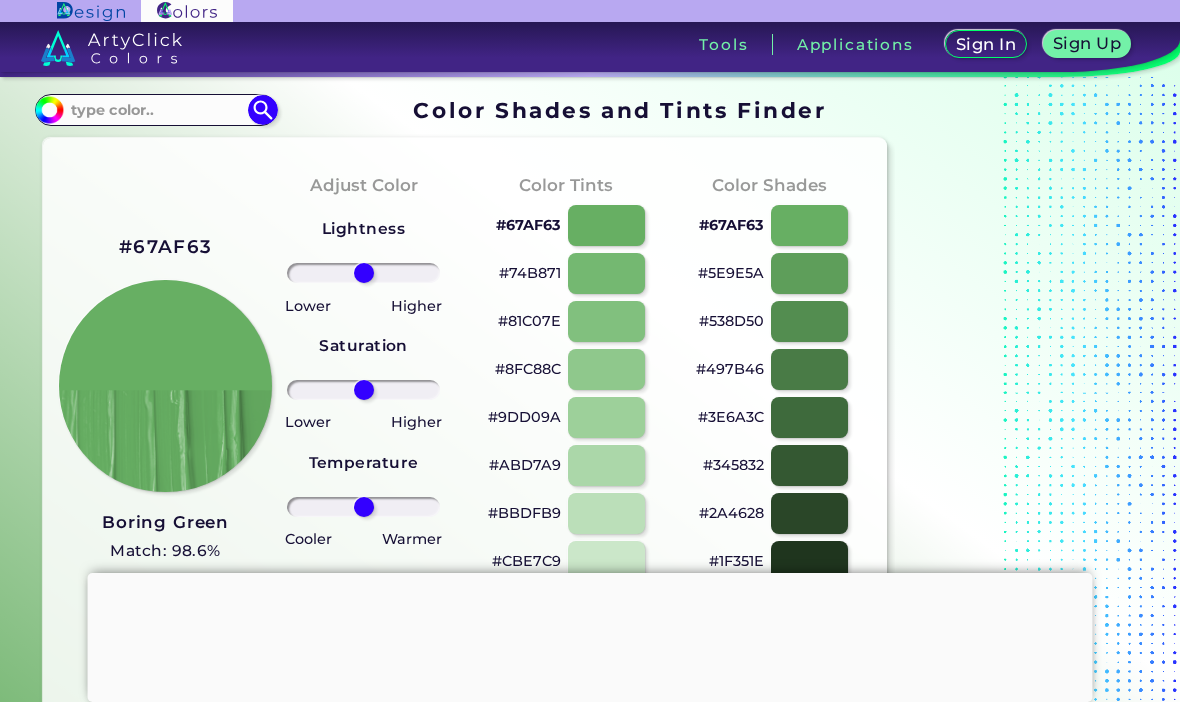click at bounding box center [606, 321] 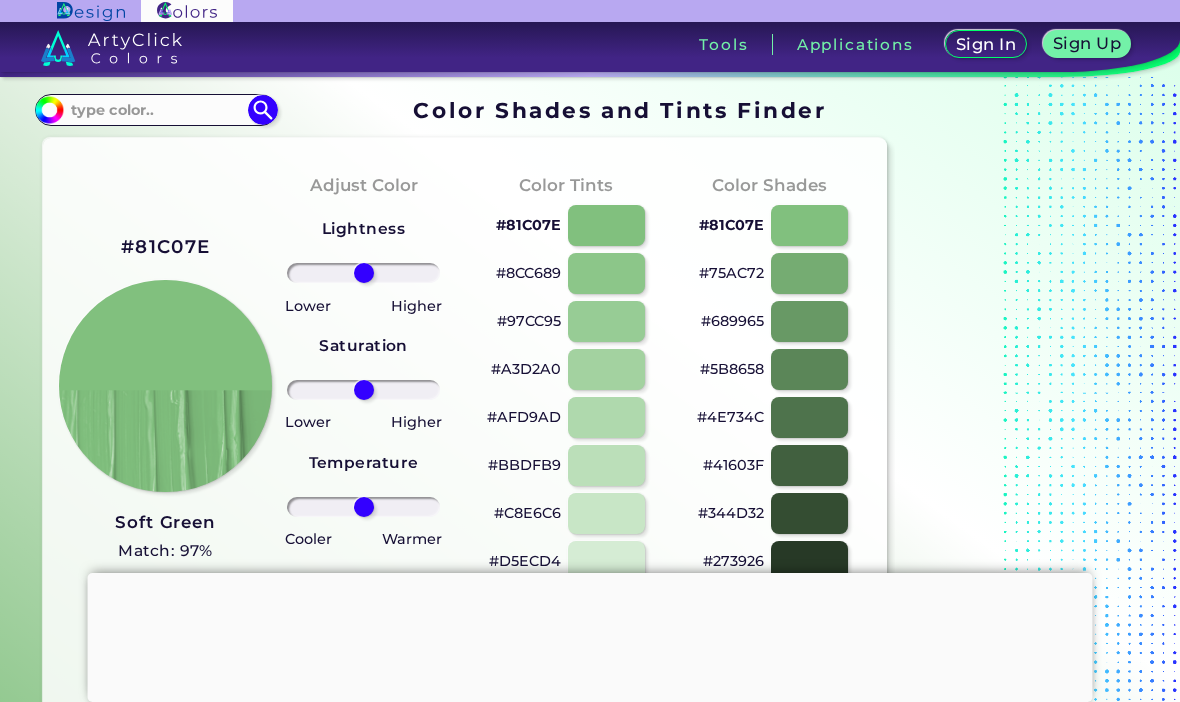click at bounding box center (809, 321) 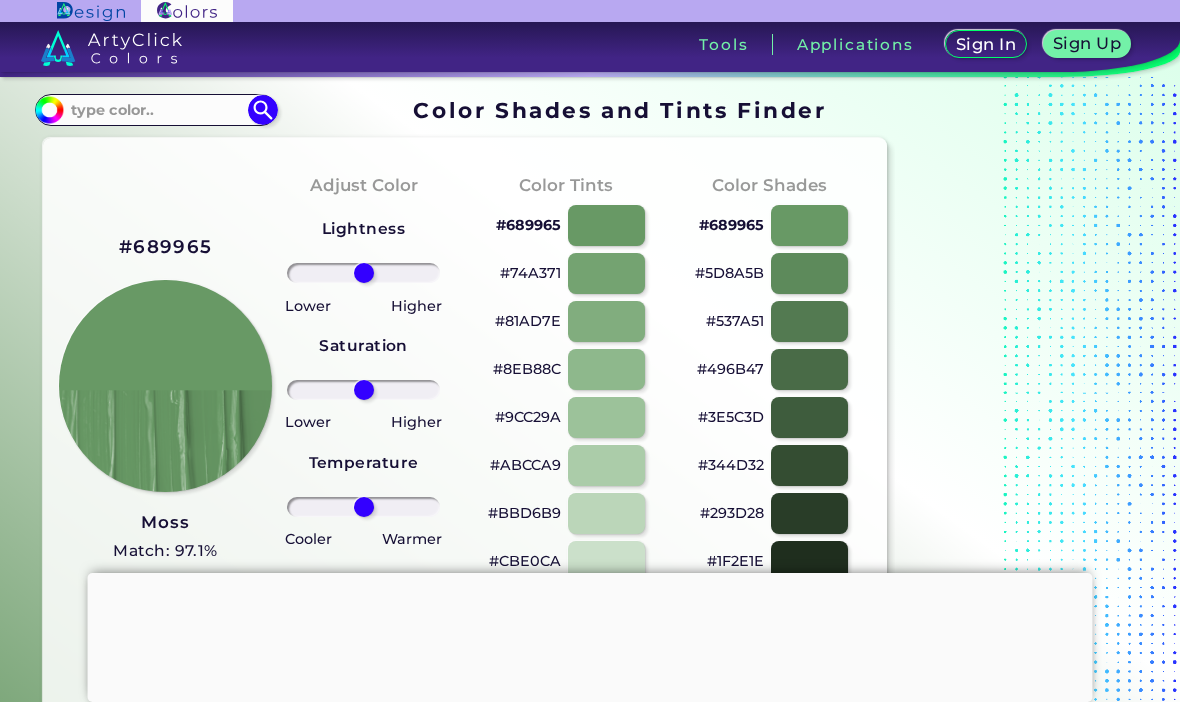 click at bounding box center (606, 369) 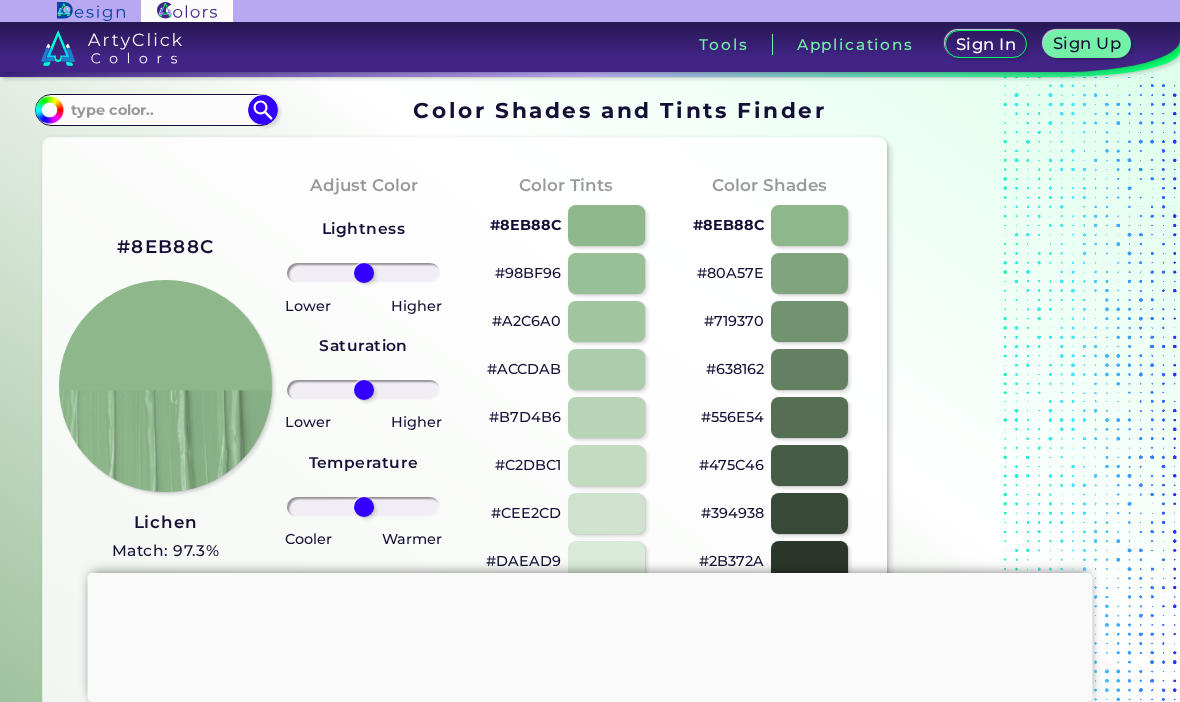 click at bounding box center [809, 369] 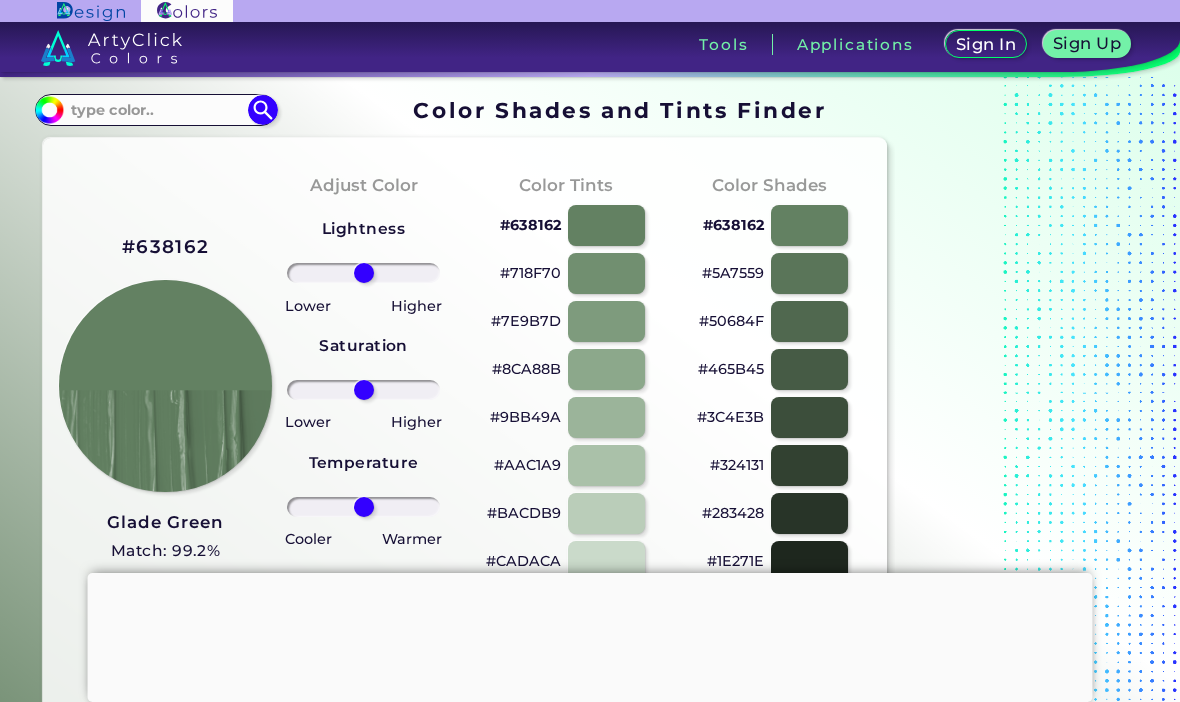 click at bounding box center [606, 369] 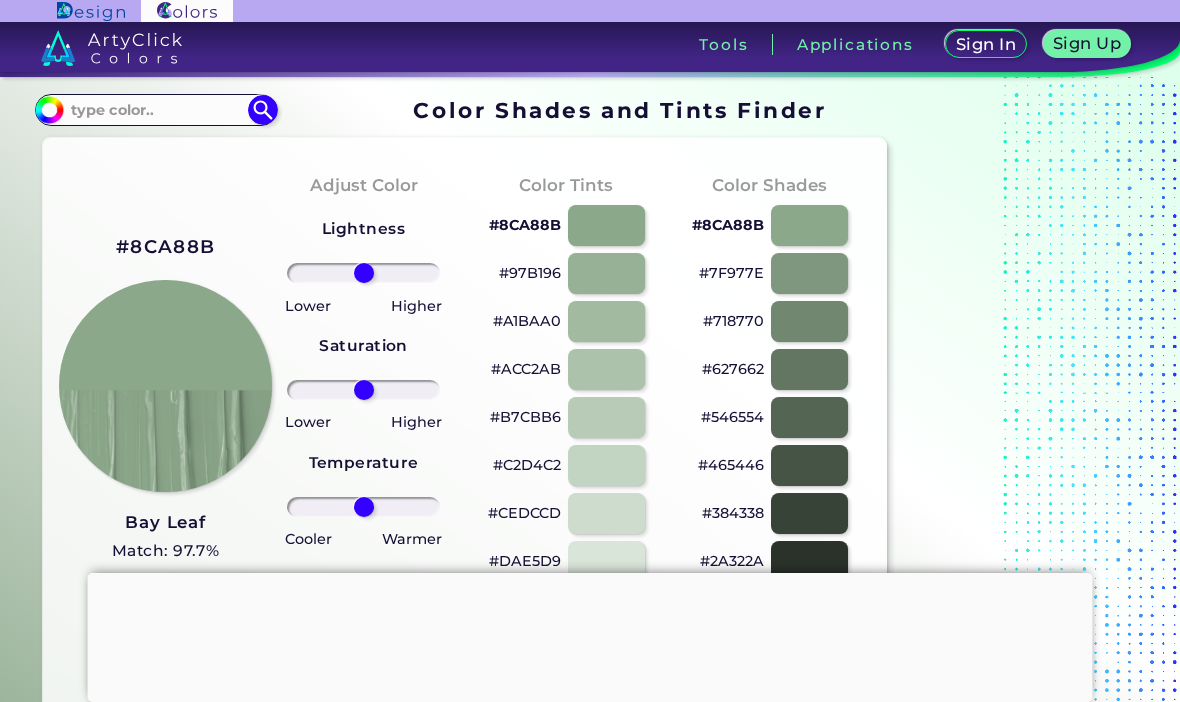 click at bounding box center (809, 369) 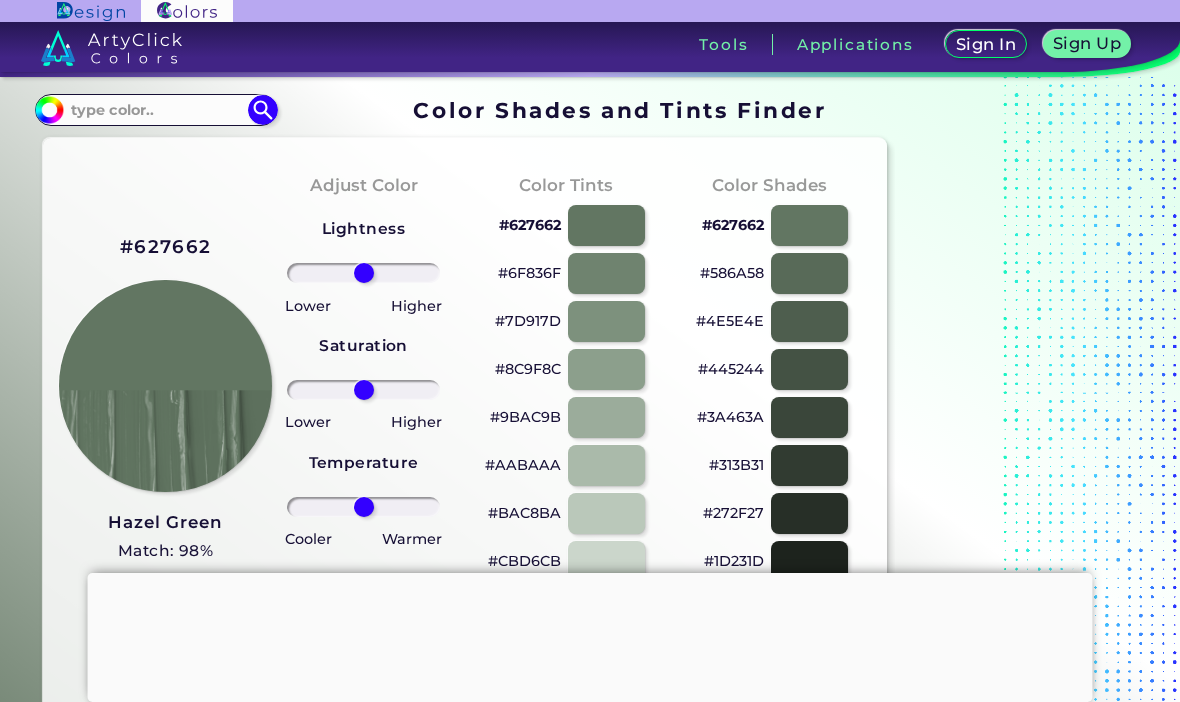 click at bounding box center [606, 369] 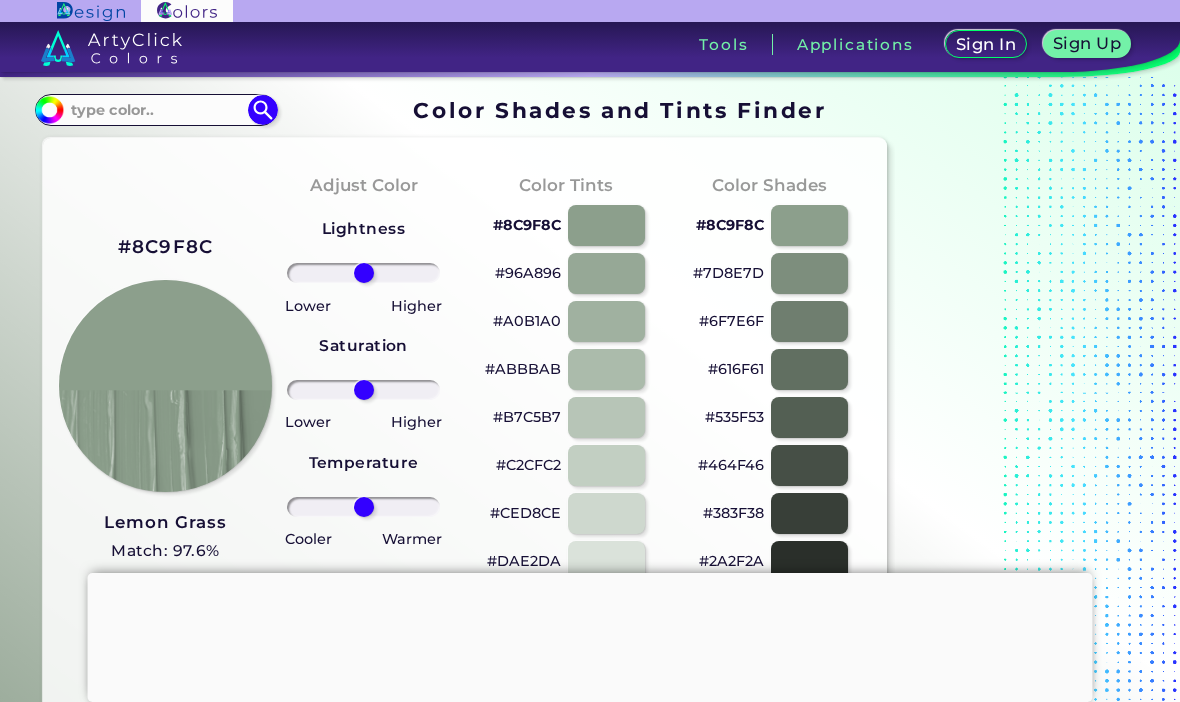 click at bounding box center [809, 225] 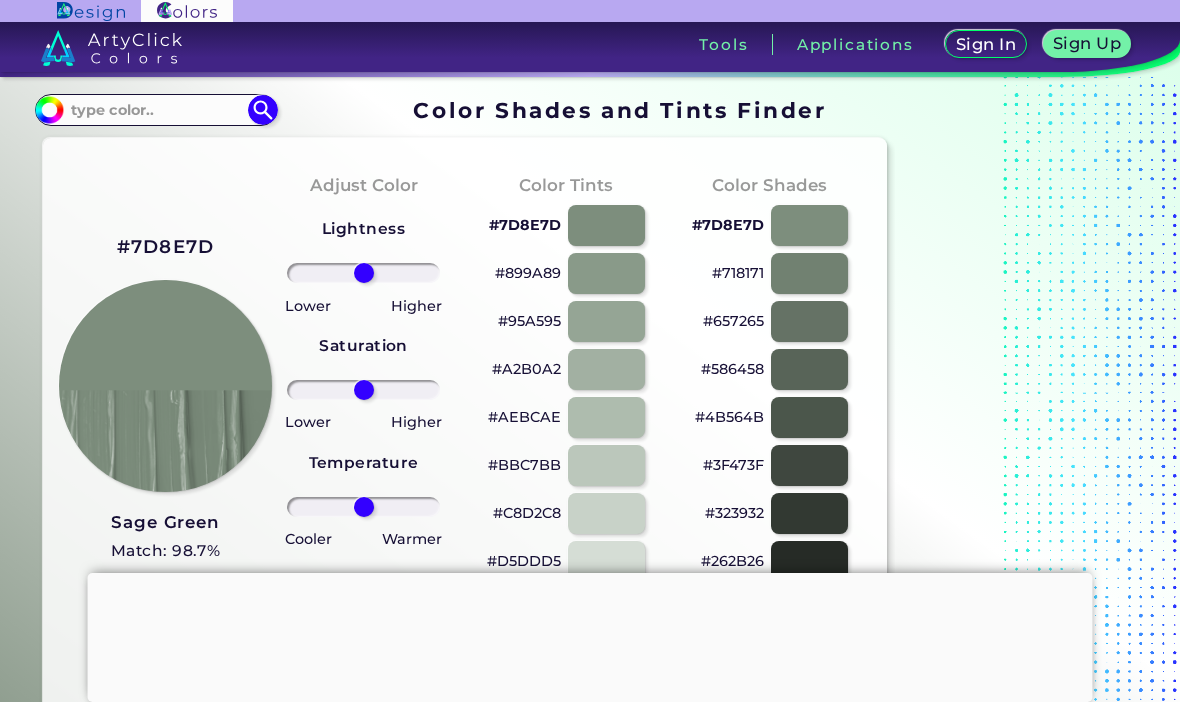 click on "Applications" at bounding box center [855, 44] 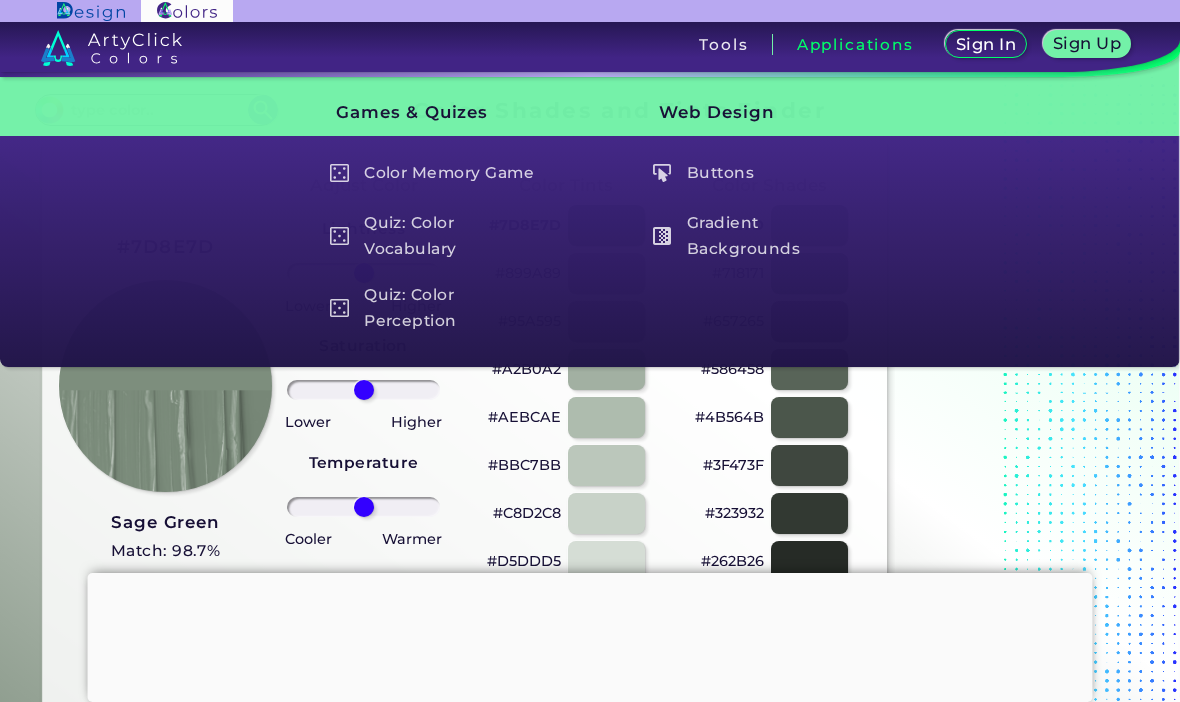 click on "Gradient Backgrounds" at bounding box center [759, 236] 